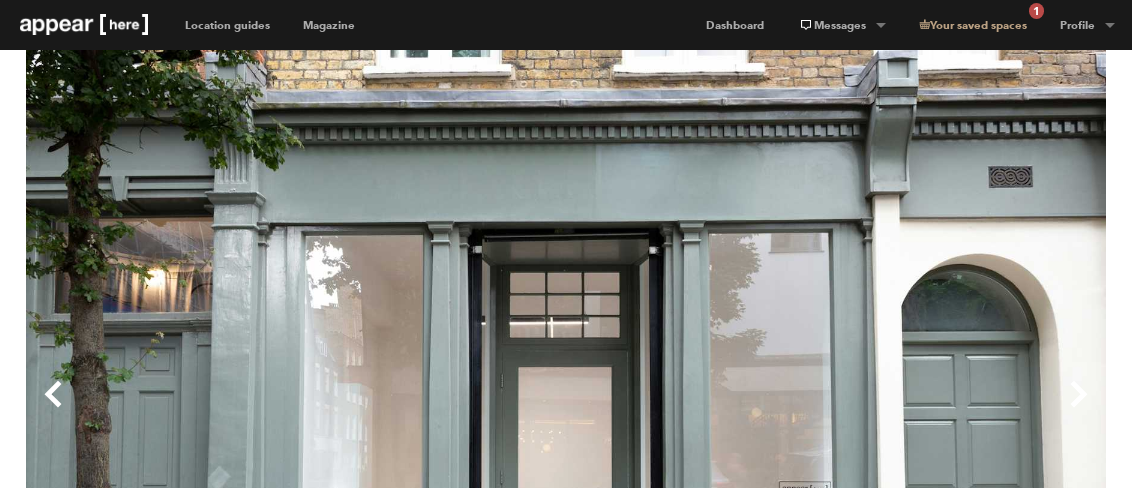 scroll, scrollTop: 0, scrollLeft: 0, axis: both 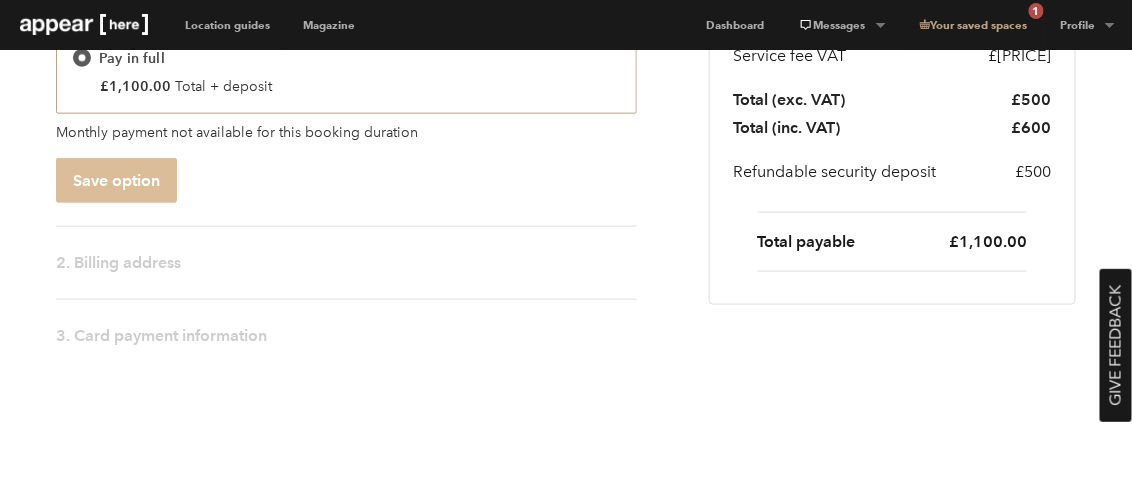 click on "Save option" at bounding box center [116, 180] 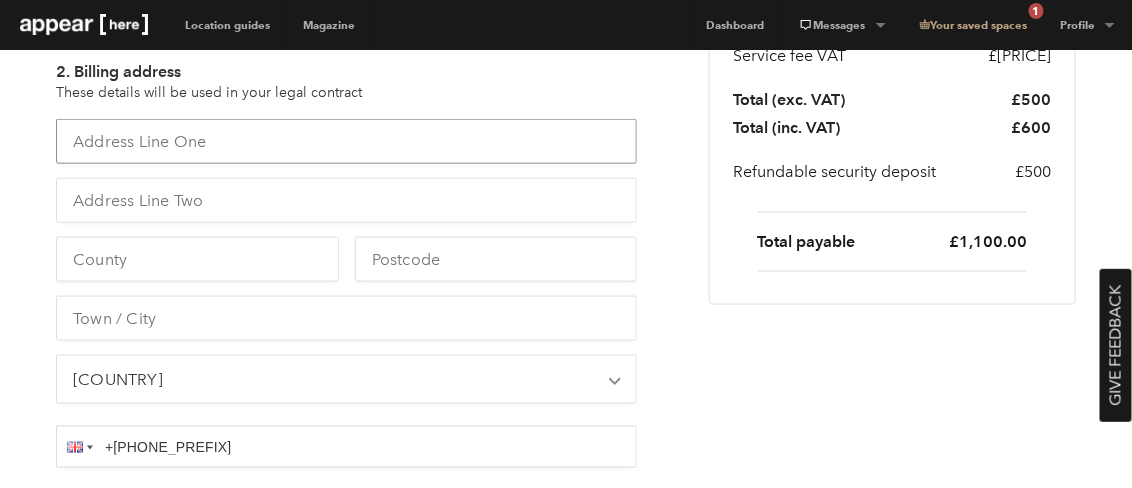 click at bounding box center [346, 141] 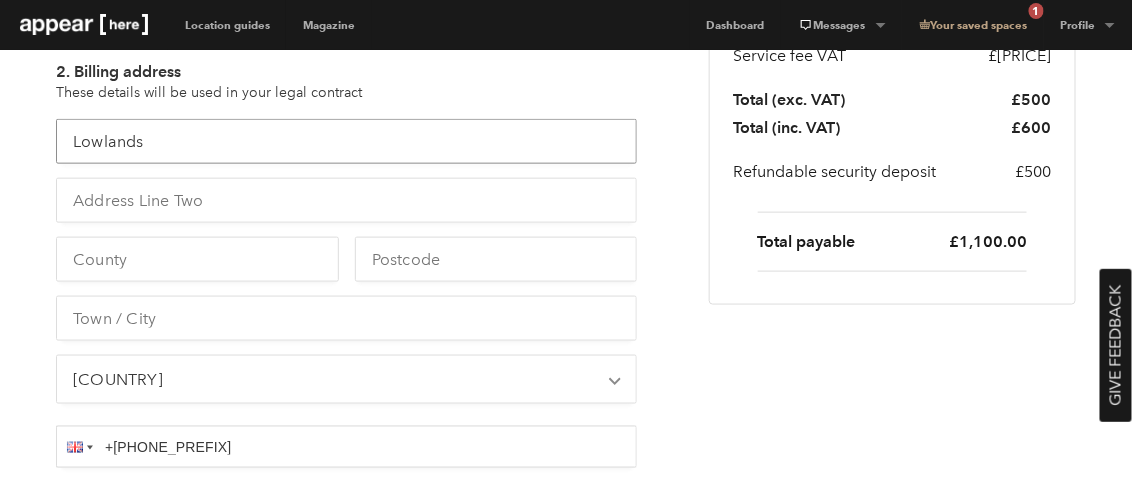 type on "Lowlands" 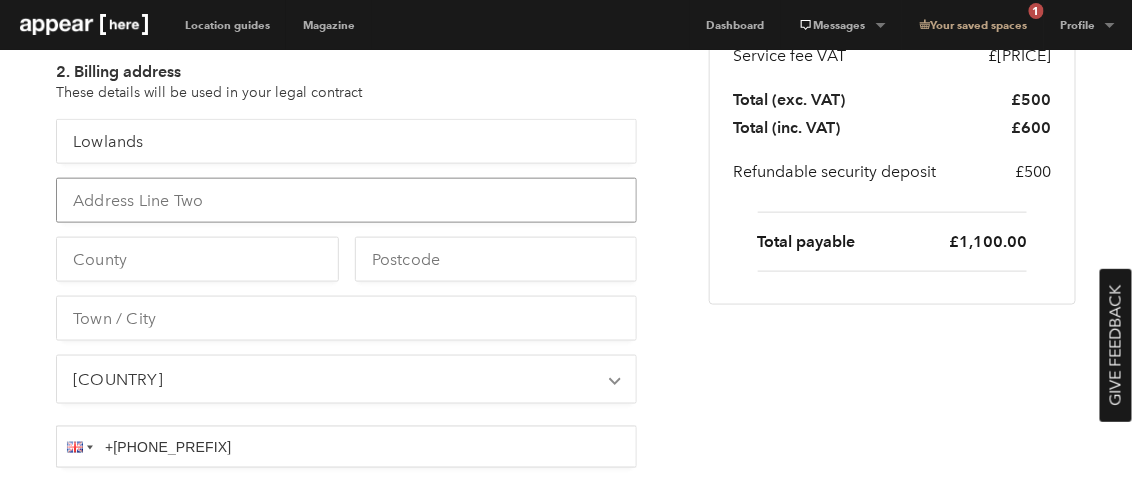 click at bounding box center (346, 200) 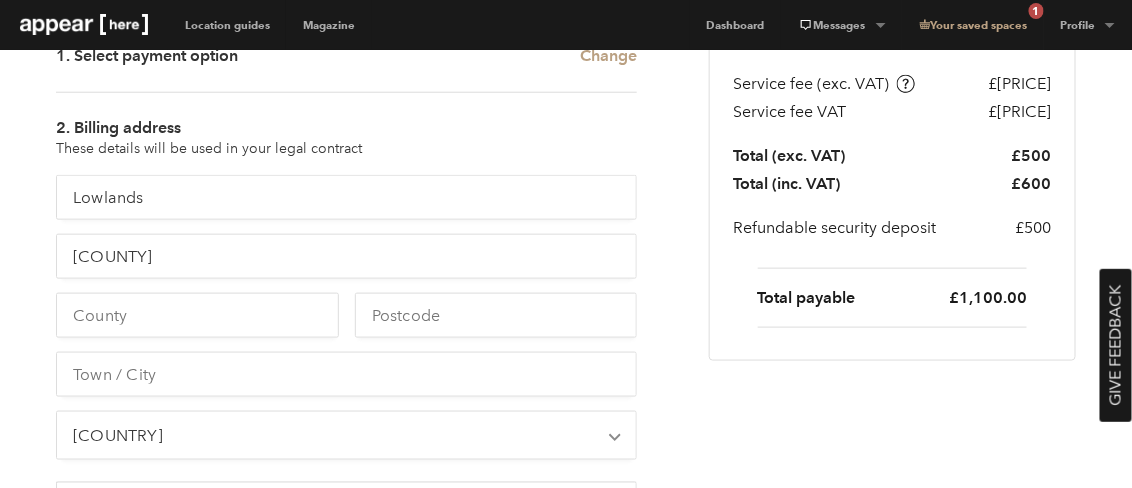 scroll, scrollTop: 520, scrollLeft: 0, axis: vertical 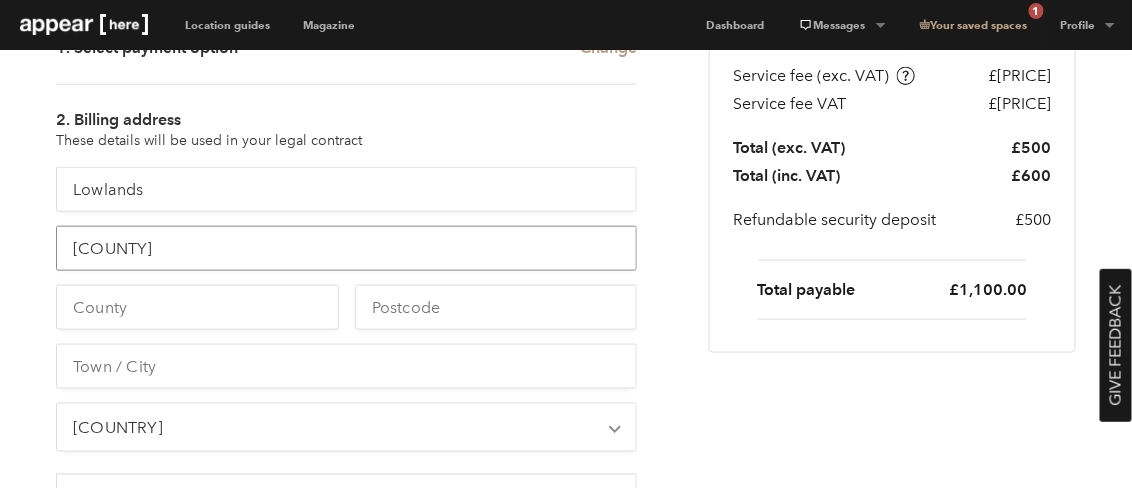 click on "[COUNTY]" at bounding box center [346, 248] 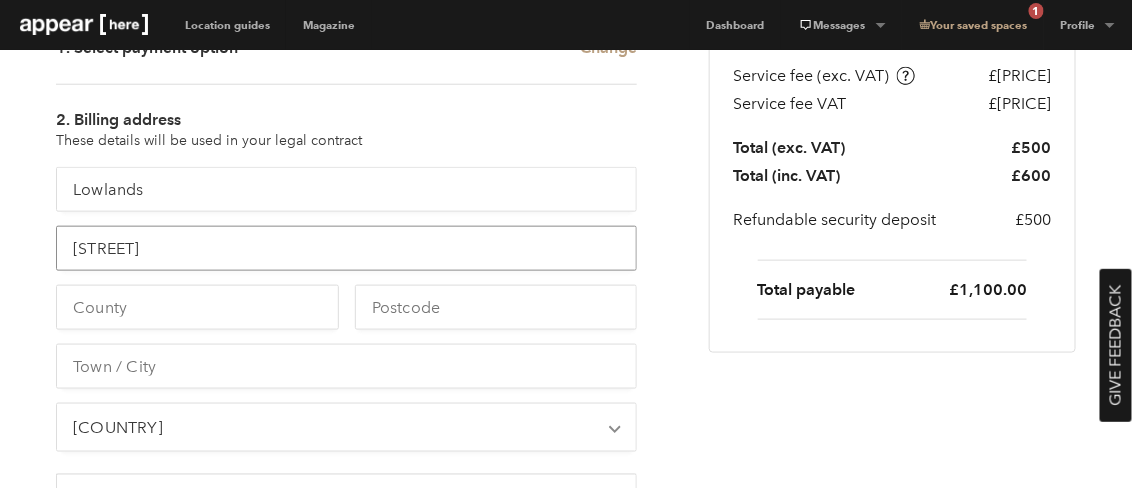 type on "[STREET]" 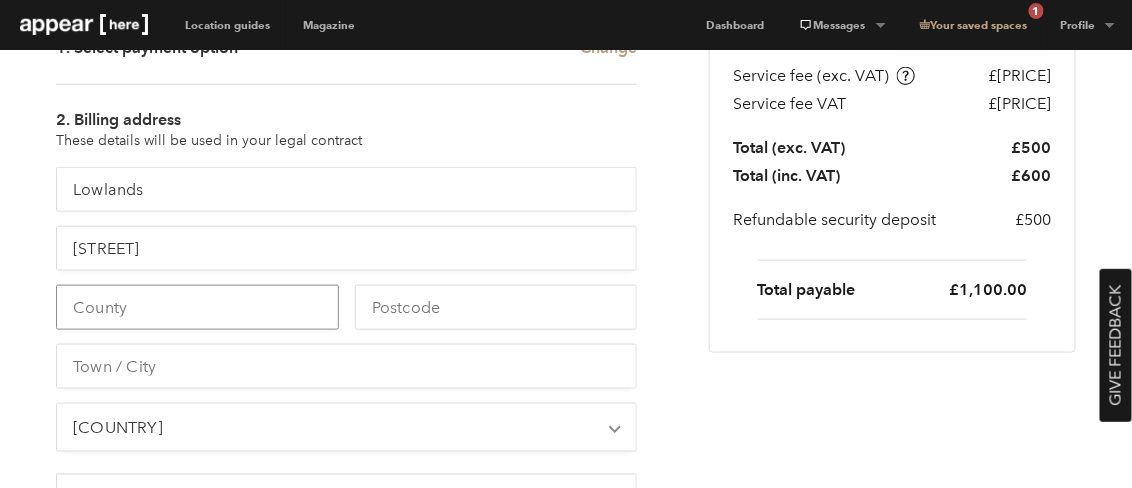 click at bounding box center [197, 307] 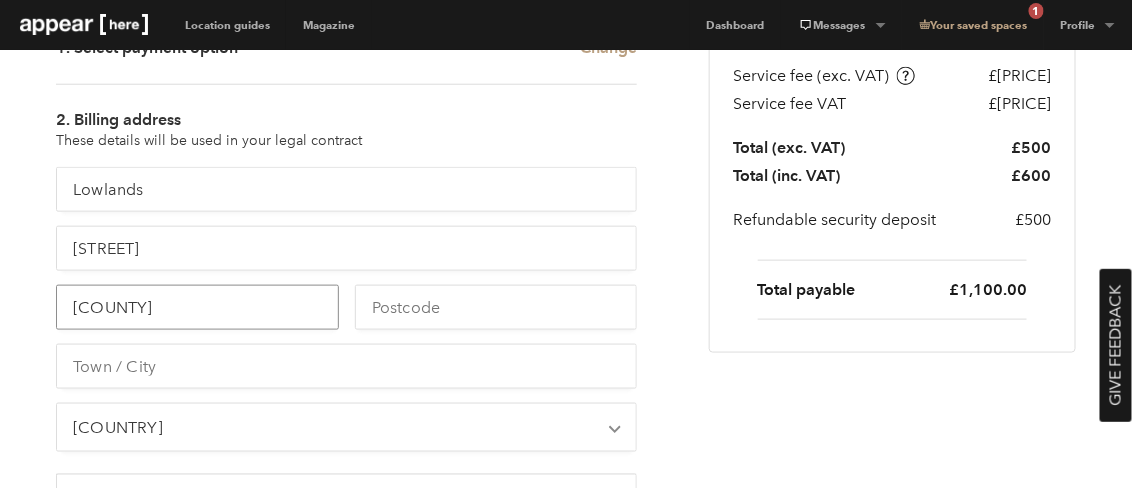 type on "[COUNTY]" 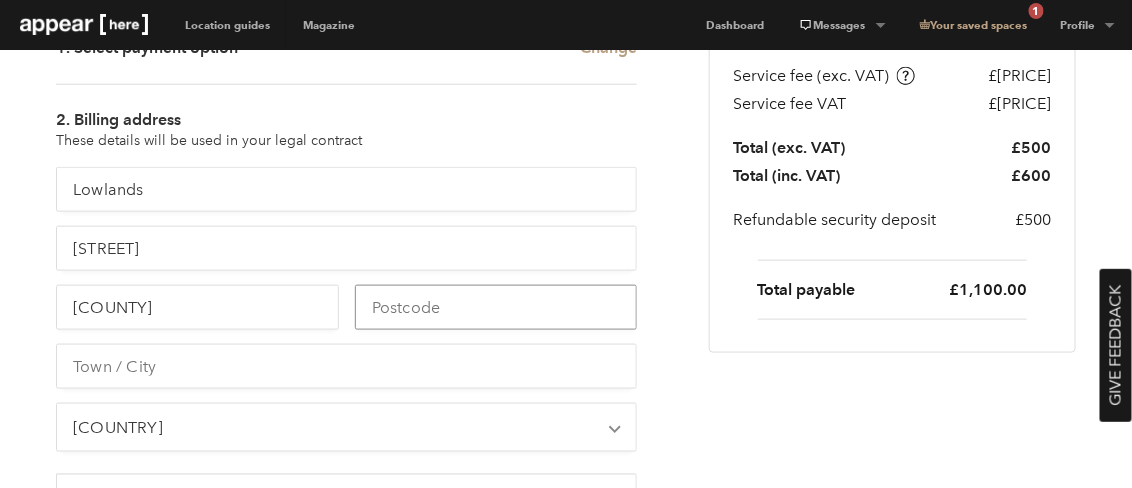 click at bounding box center (496, 307) 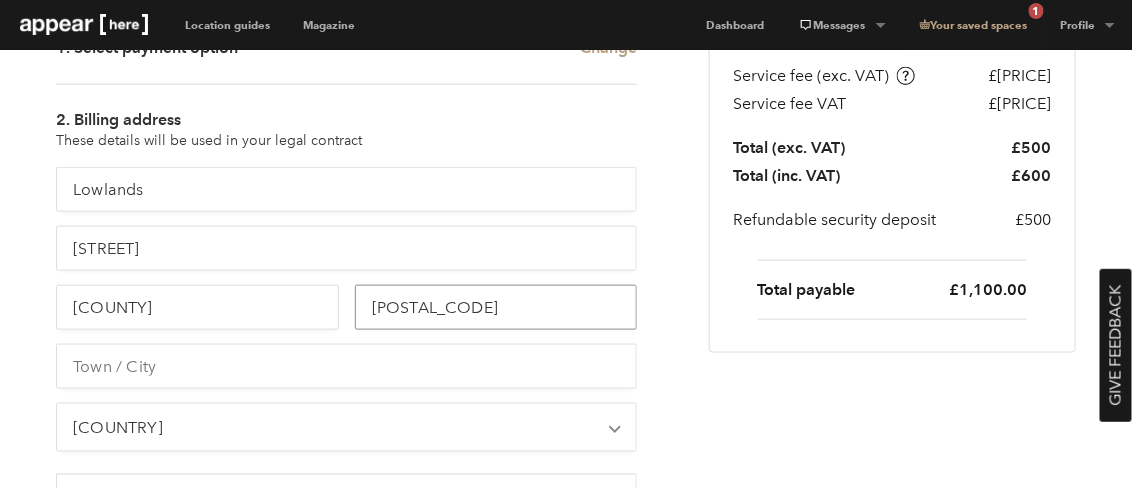 type on "[POSTAL_CODE]" 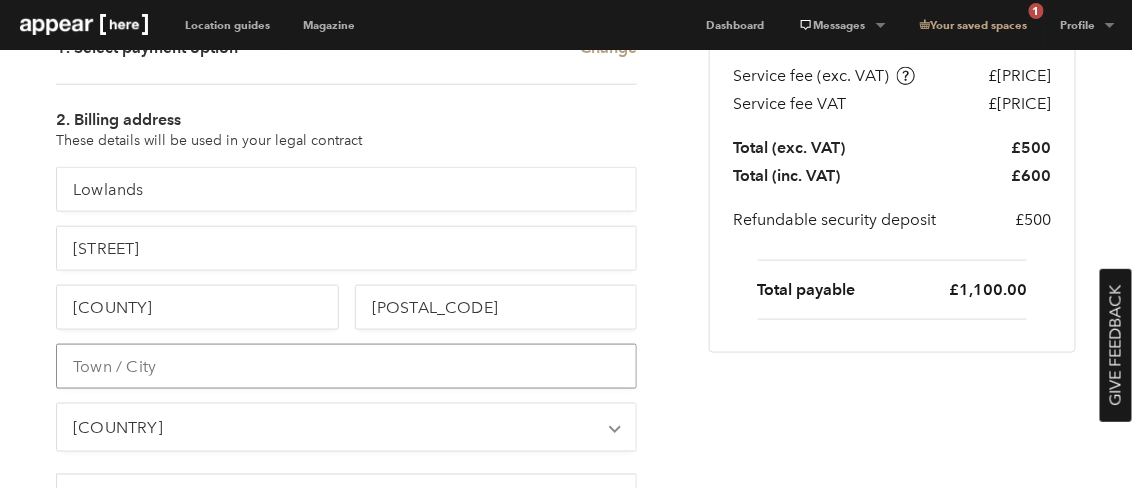 click at bounding box center [346, 366] 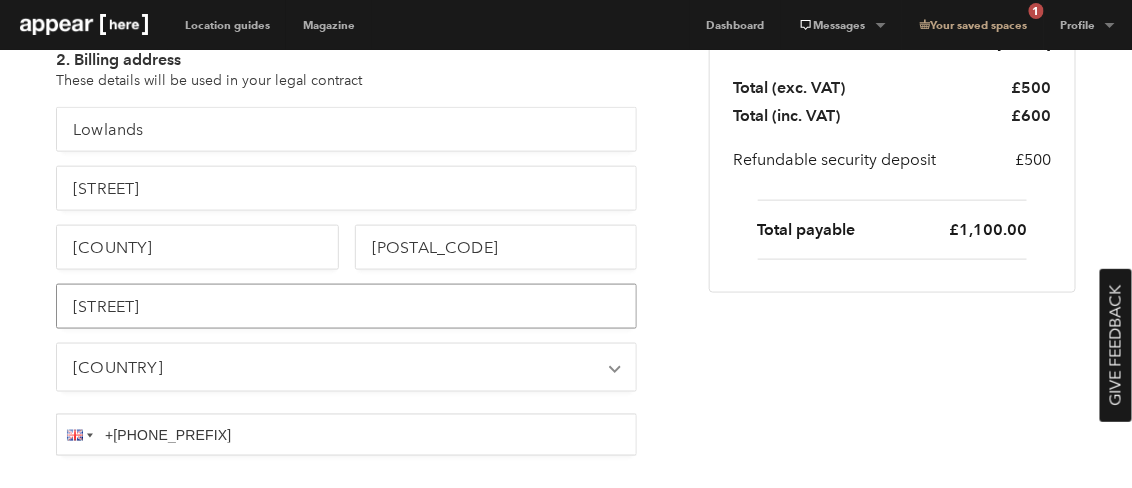 scroll, scrollTop: 610, scrollLeft: 0, axis: vertical 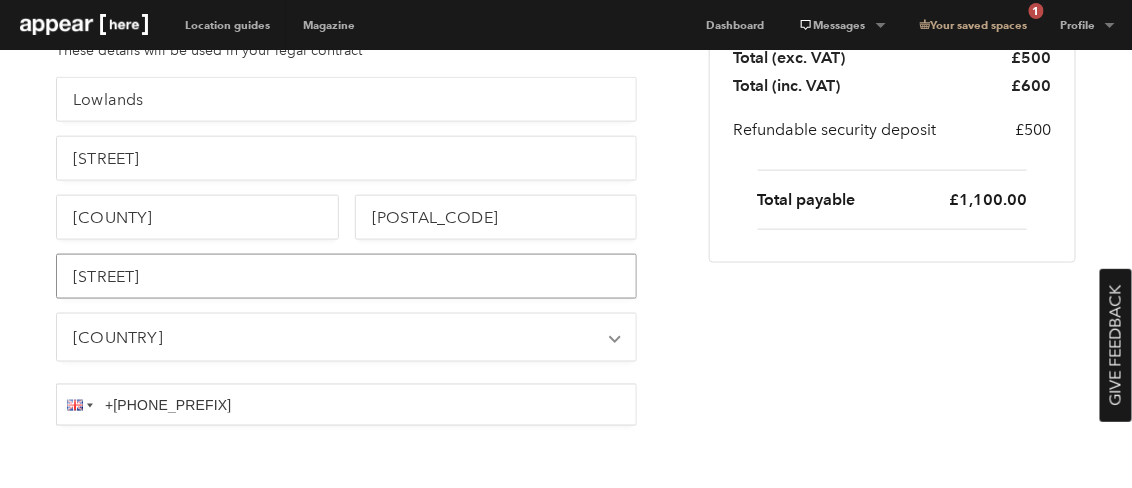 type on "[STREET]" 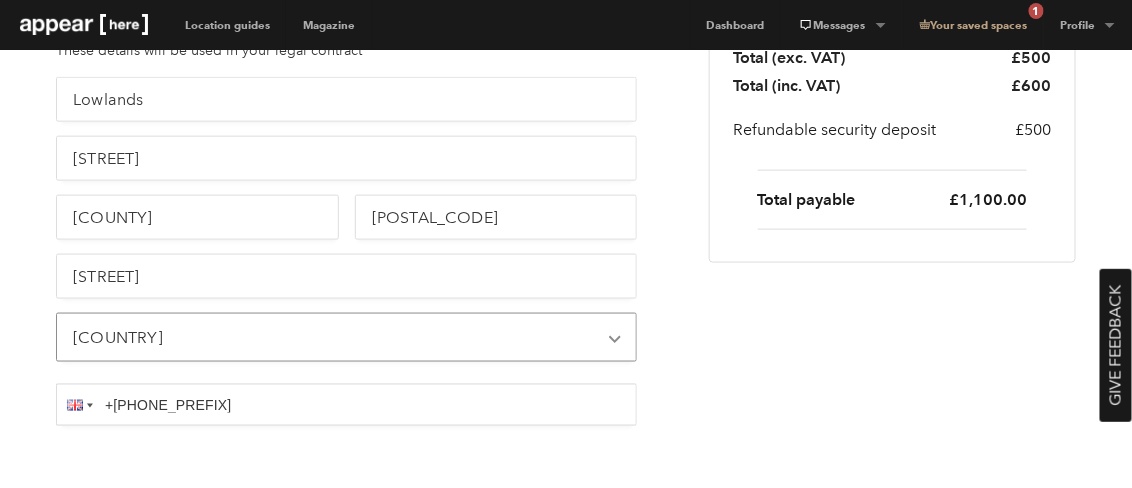 click on "Country Afghanistan Albania Algeria American Samoa Andorra Angola Anguilla Antarctica Antigua & Barbuda Argentina Armenia Aruba Australia Austria Azerbaijan Bahamas Bahrain Bangladesh Barbados Belarus Belgium Belize Benin Bermuda Bhutan Bolivia Bosnia & Herzegovina Botswana" at bounding box center (346, 337) 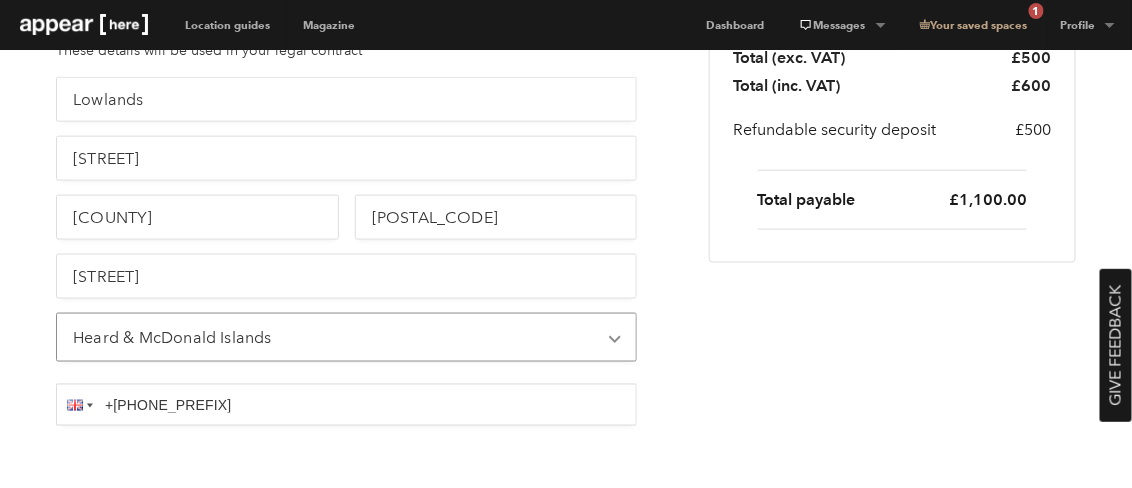 click on "Country Afghanistan Albania Algeria American Samoa Andorra Angola Anguilla Antarctica Antigua & Barbuda Argentina Armenia Aruba Australia Austria Azerbaijan Bahamas Bahrain Bangladesh Barbados Belarus Belgium Belize Benin Bermuda Bhutan Bolivia Bosnia & Herzegovina Botswana" at bounding box center (346, 337) 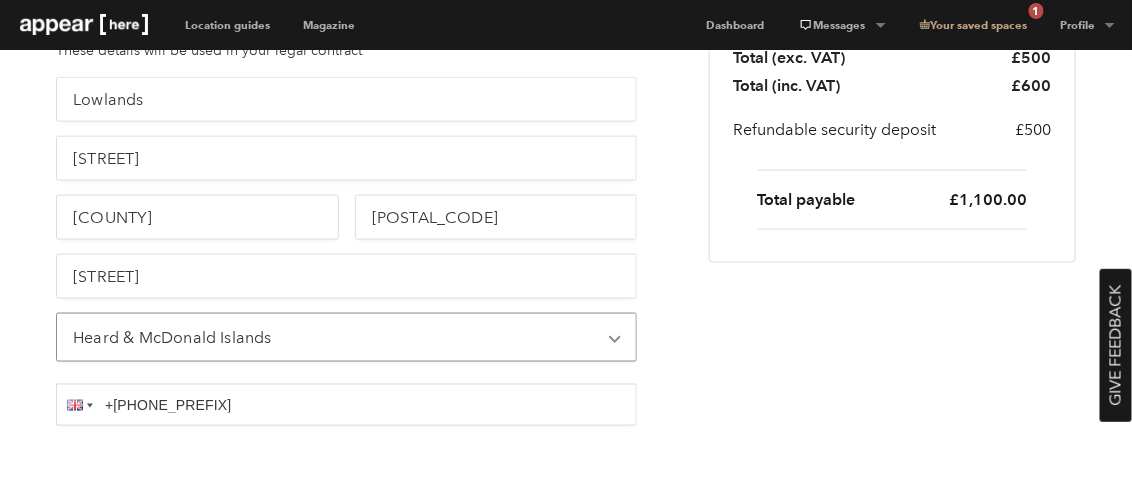 click on "Pay in full £1,100.00   Total + deposit Monthly payment not available for this booking duration Save option 2. Billing address These details will be used in your legal contract Lowlands [STREET] [COUNTY] [POSTCODE] [CITY] Country Afghanistan Albania Algeria American Samoa Andorra Angola Anguilla Antarctica Antigua & Barbuda Argentina Armenia Aruba Australia Austria Azerbaijan Bahamas Bahrain Bangladesh Barbados Belarus Belgium Belize Benin Bermuda Bhutan Bolivia Bosnia & Herzegovina Botswana" at bounding box center [566, 209] 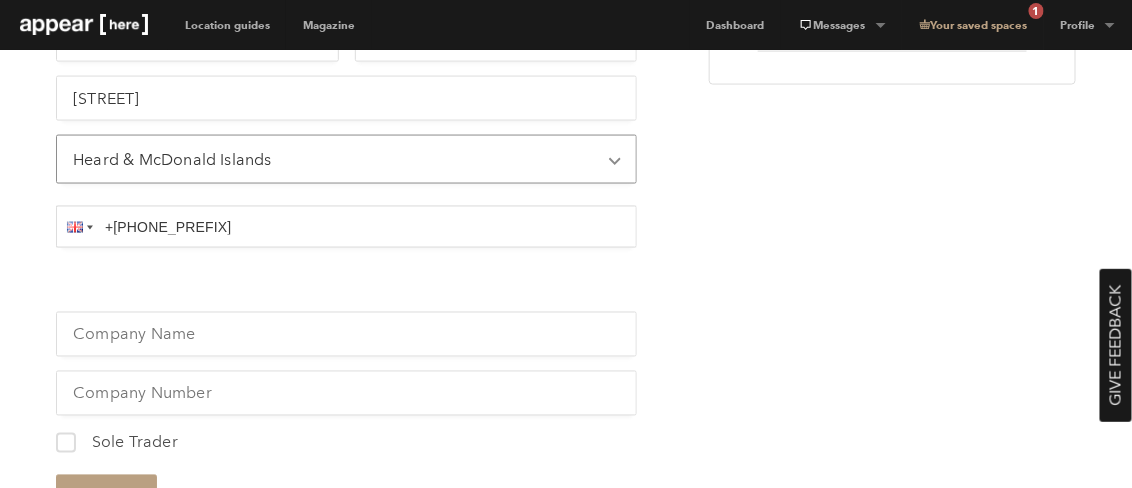 scroll, scrollTop: 748, scrollLeft: 0, axis: vertical 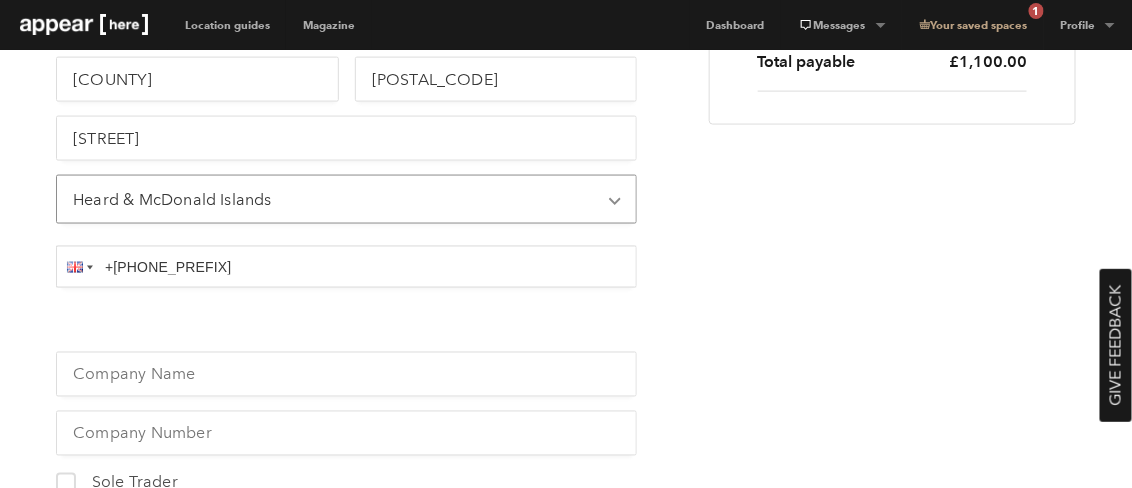 click on "Country Afghanistan Albania Algeria American Samoa Andorra Angola Anguilla Antarctica Antigua & Barbuda Argentina Armenia Aruba Australia Austria Azerbaijan Bahamas Bahrain Bangladesh Barbados Belarus Belgium Belize Benin Bermuda Bhutan Bolivia Bosnia & Herzegovina Botswana" at bounding box center [346, 199] 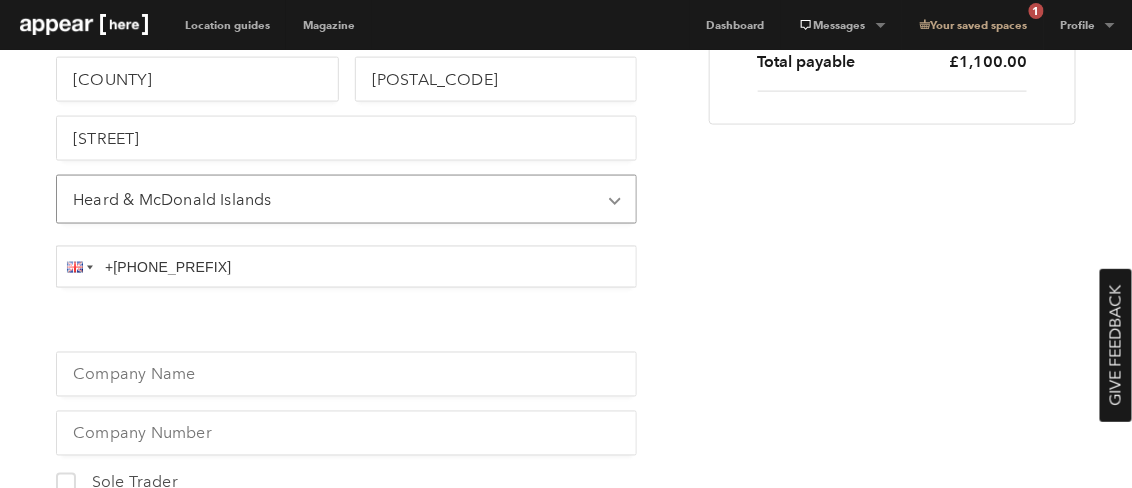 click on "Country Afghanistan Albania Algeria American Samoa Andorra Angola Anguilla Antarctica Antigua & Barbuda Argentina Armenia Aruba Australia Austria Azerbaijan Bahamas Bahrain Bangladesh Barbados Belarus Belgium Belize Benin Bermuda Bhutan Bolivia Bosnia & Herzegovina Botswana" at bounding box center (346, 199) 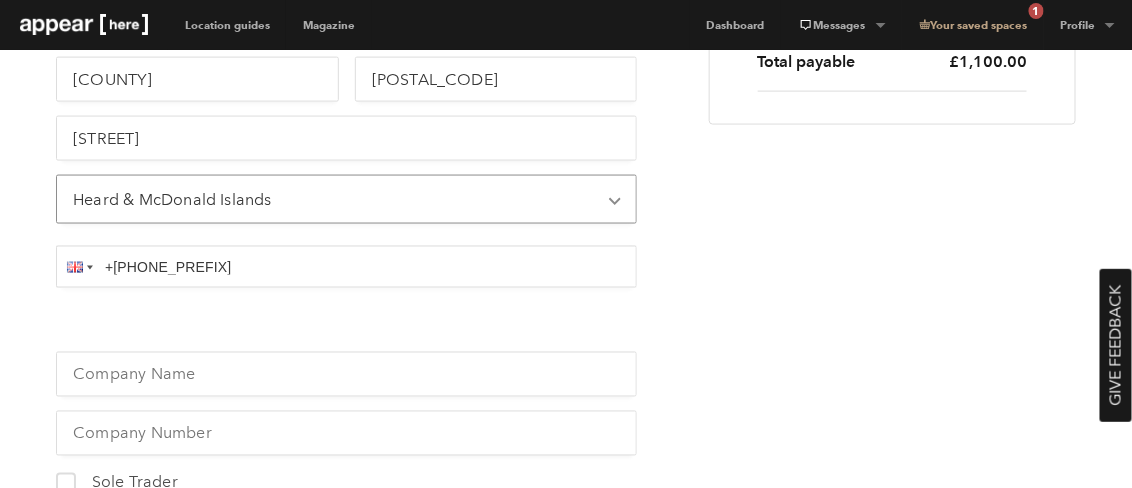 click on "+[PHONE_PREFIX]" at bounding box center [346, 267] 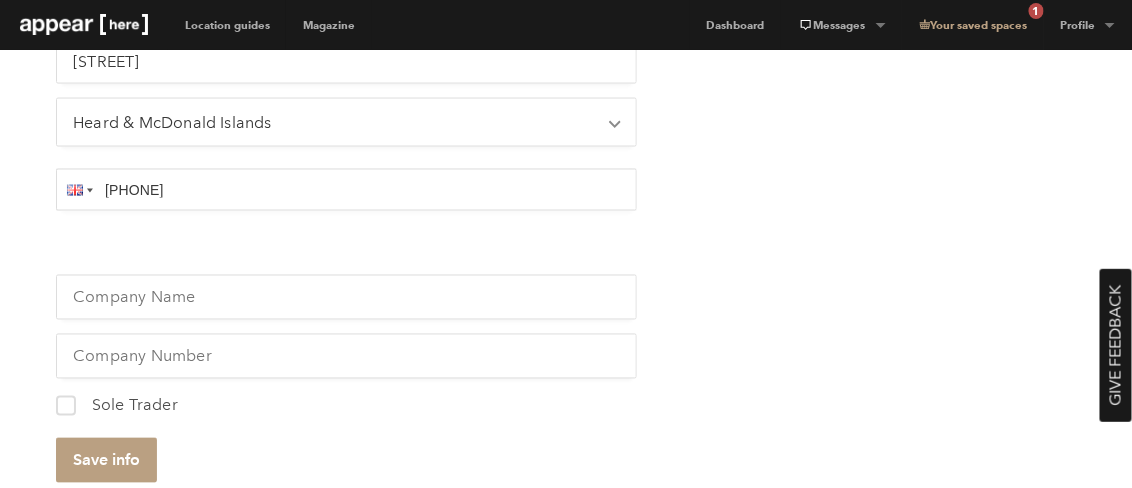 scroll, scrollTop: 835, scrollLeft: 0, axis: vertical 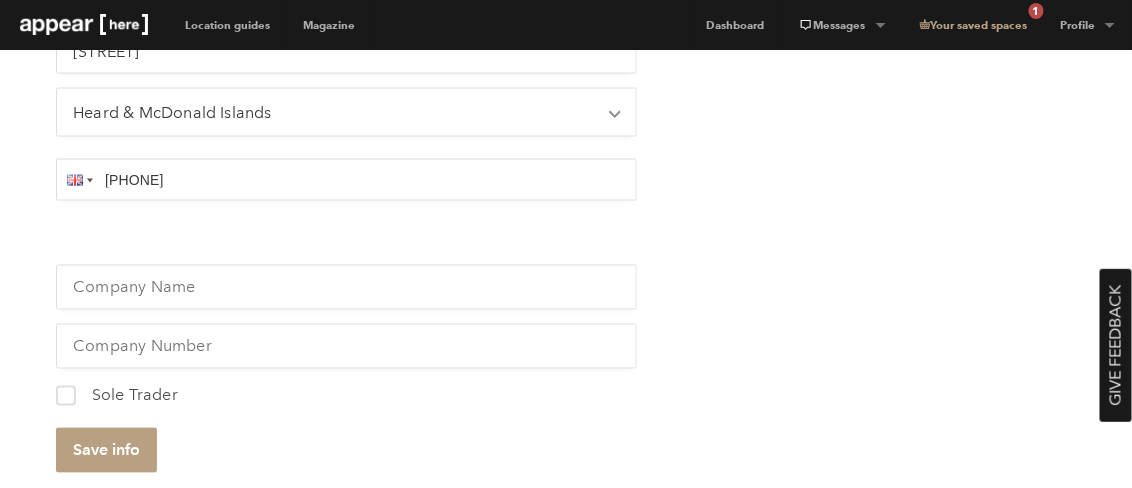 type on "[PHONE]" 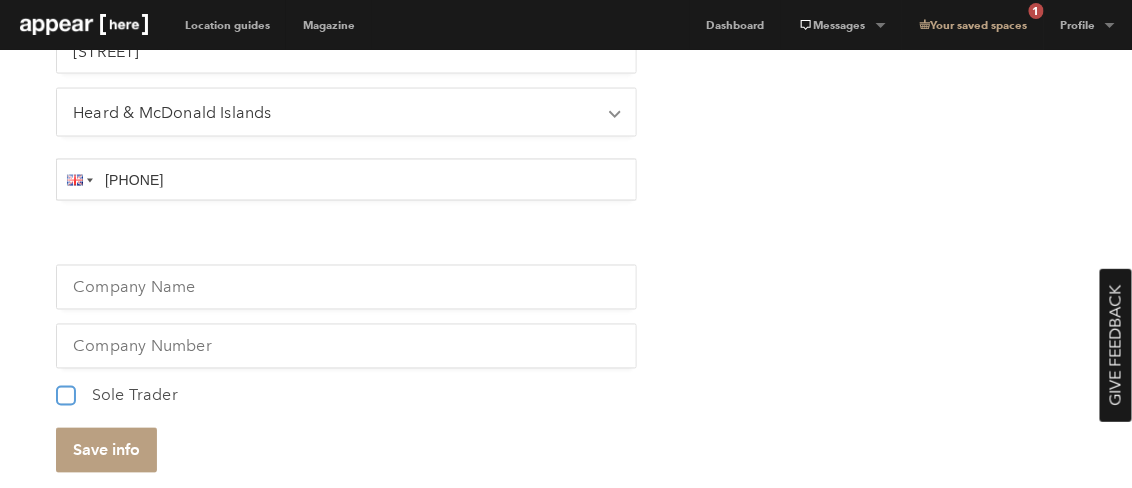 click on "0 [OCCUPATION]" at bounding box center [64, 391] 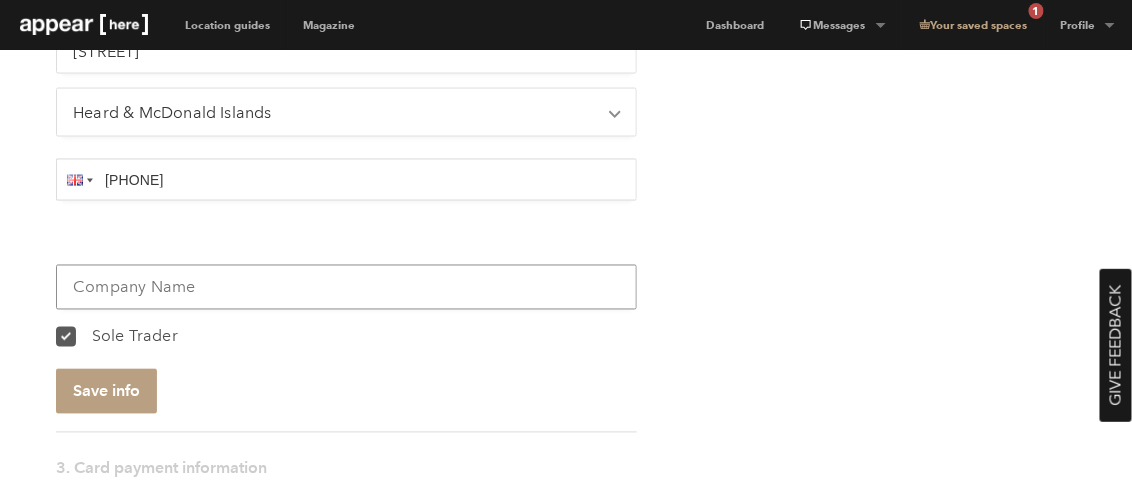 click at bounding box center (346, 287) 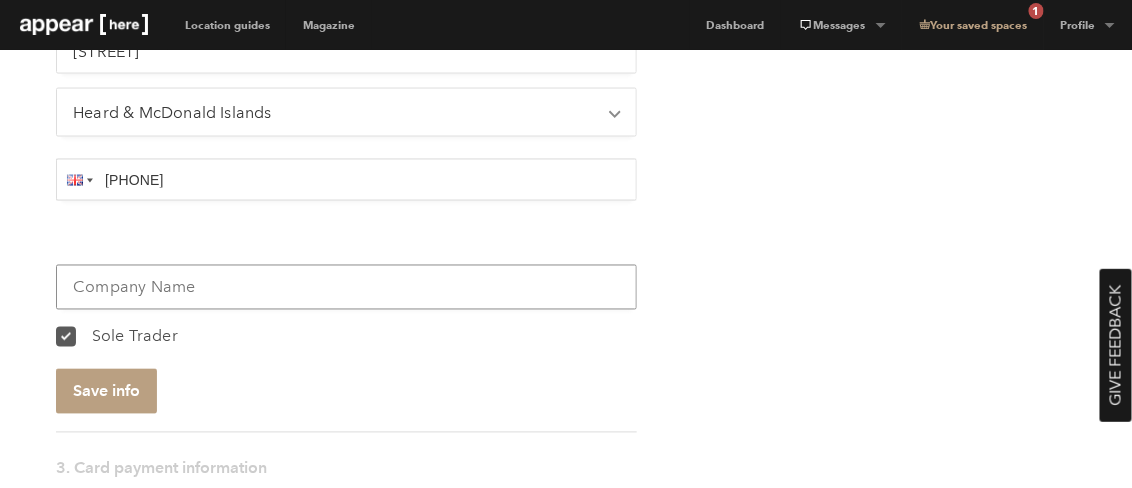 click at bounding box center (346, 287) 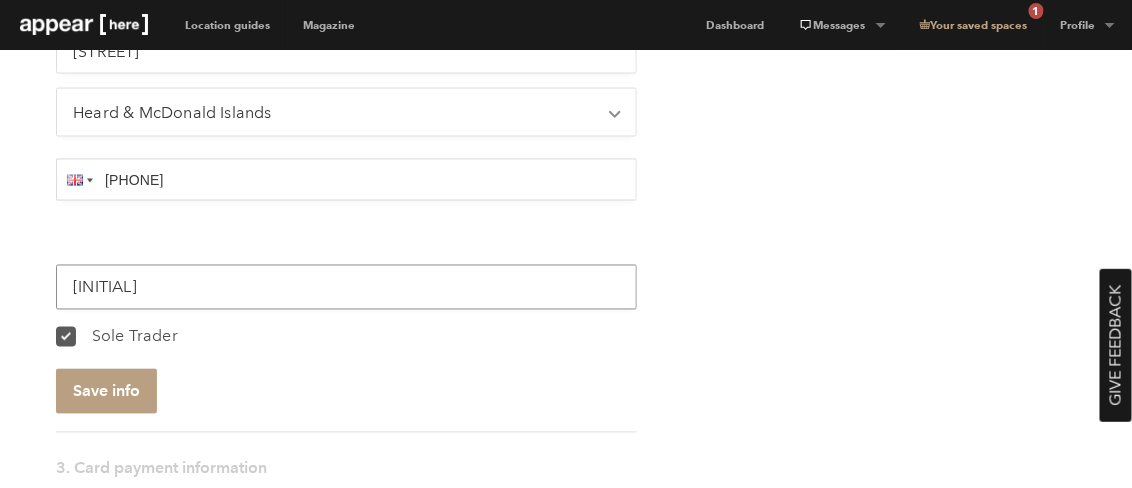 type on "[INITIAL]" 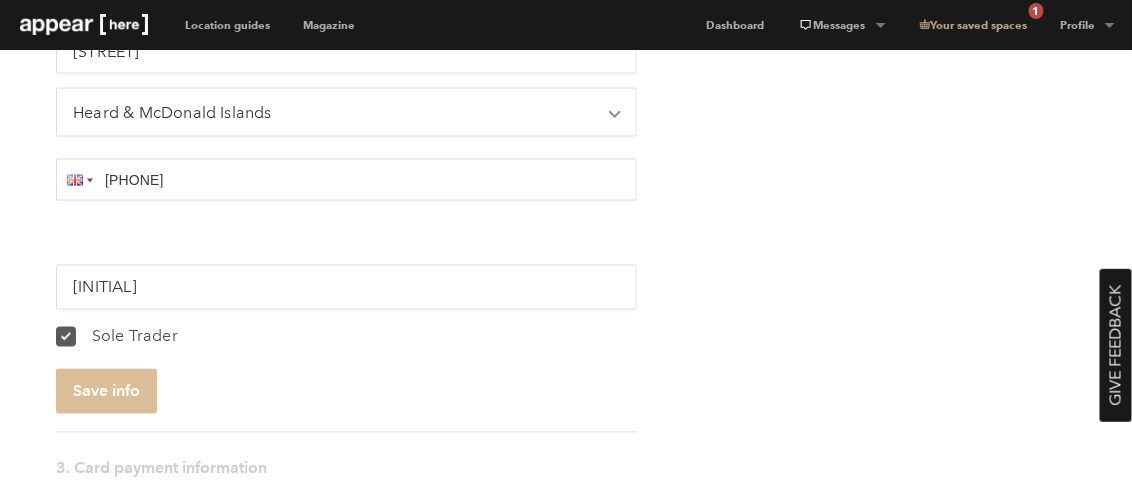 click on "Save info" at bounding box center [106, 391] 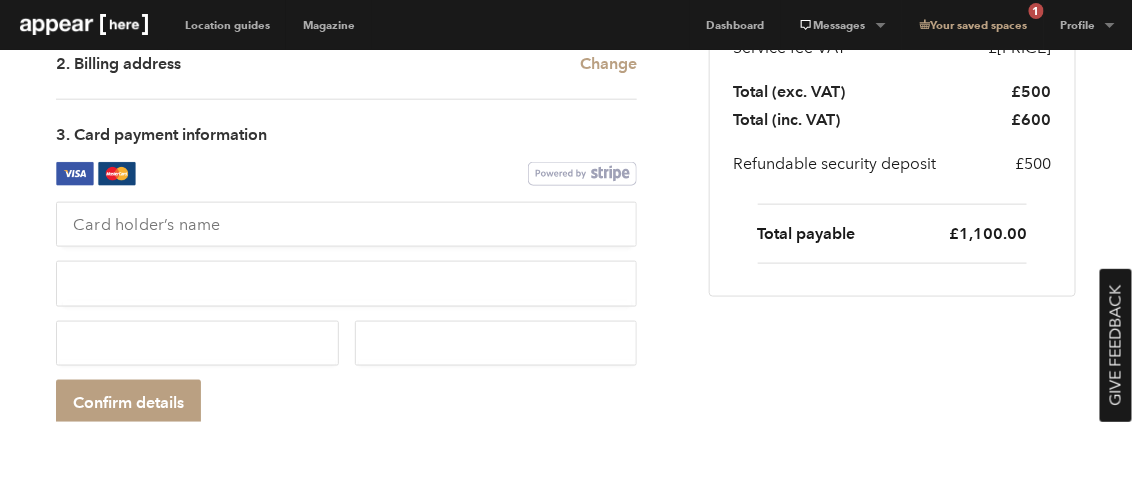 scroll, scrollTop: 558, scrollLeft: 0, axis: vertical 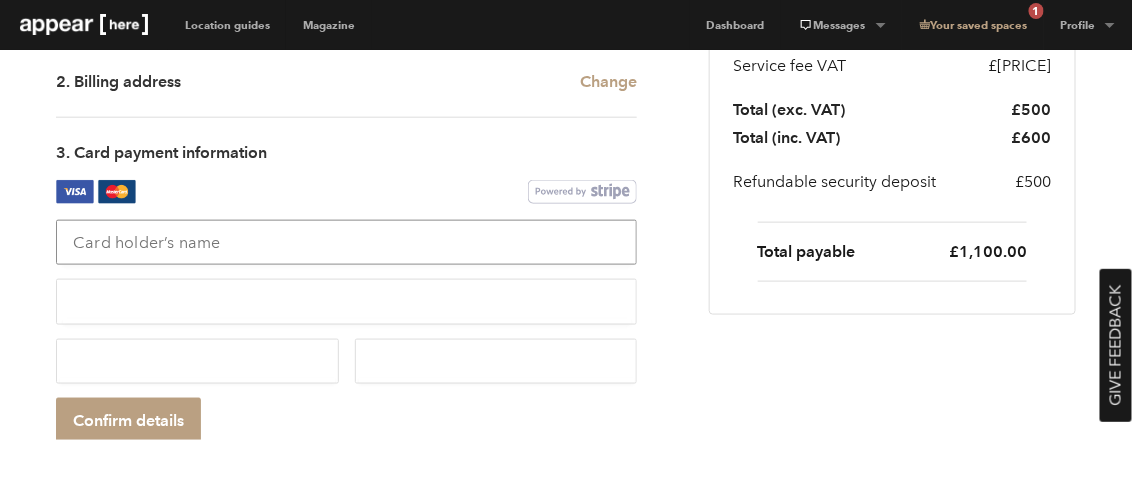 click at bounding box center [346, 242] 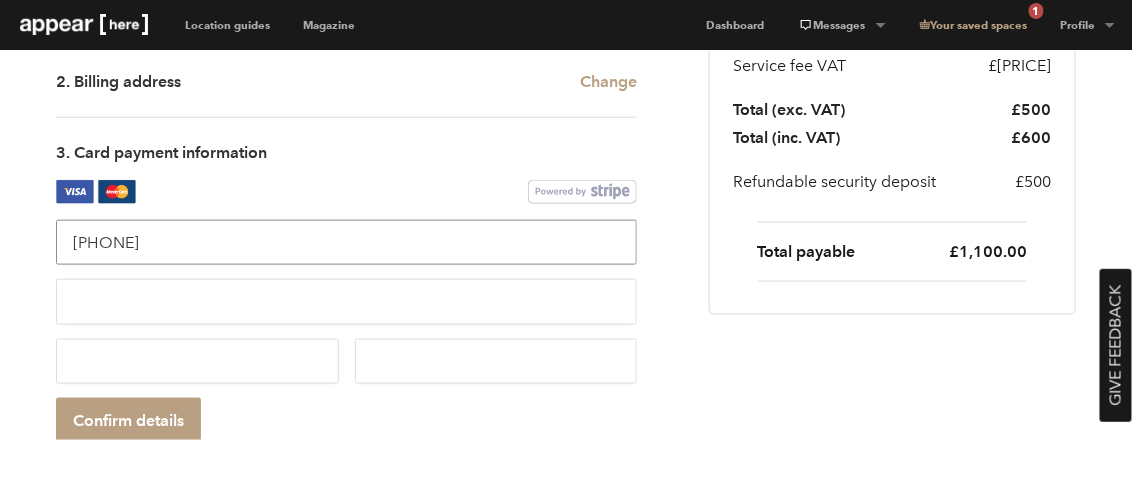 type on "[PHONE]" 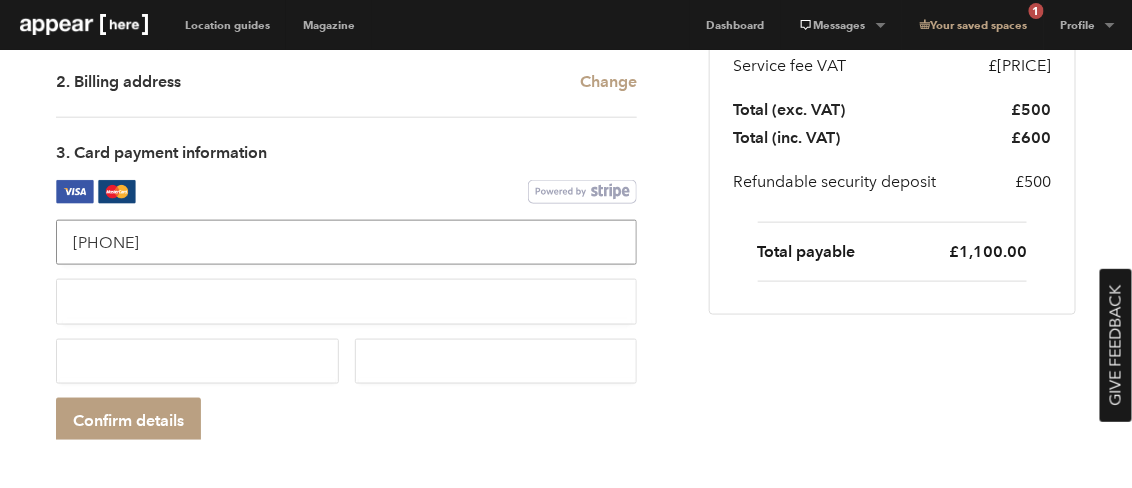 drag, startPoint x: 242, startPoint y: 247, endPoint x: 50, endPoint y: 212, distance: 195.16403 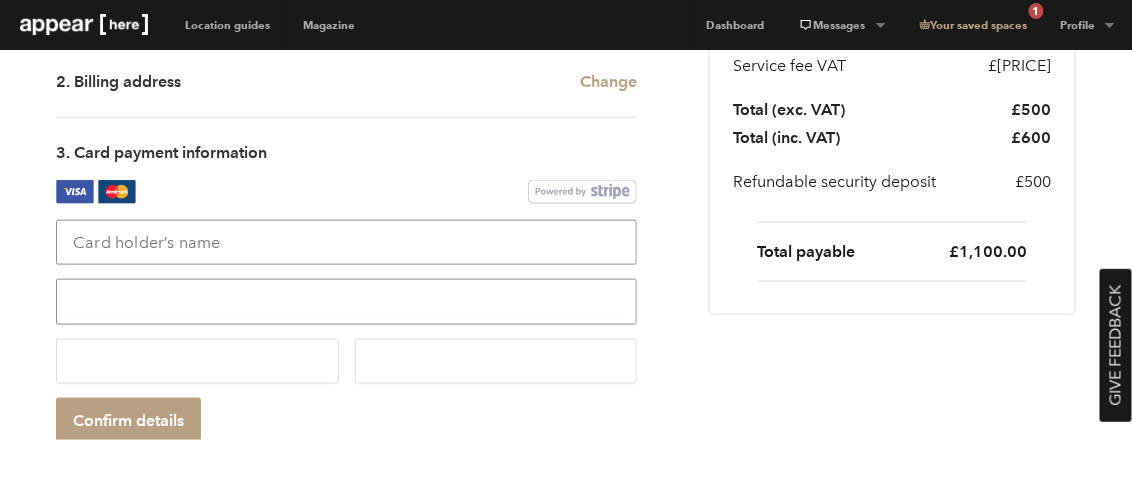 click at bounding box center [346, 242] 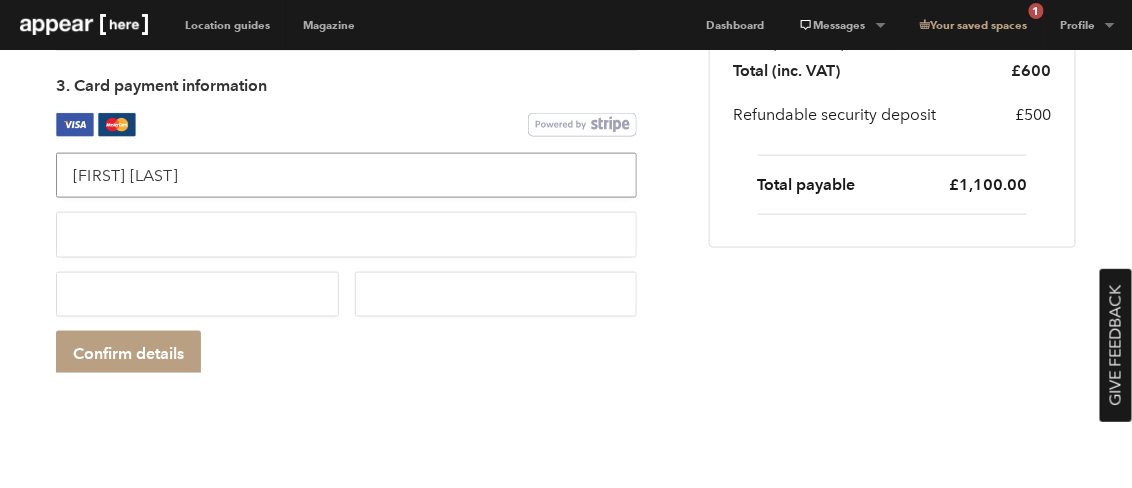 scroll, scrollTop: 628, scrollLeft: 0, axis: vertical 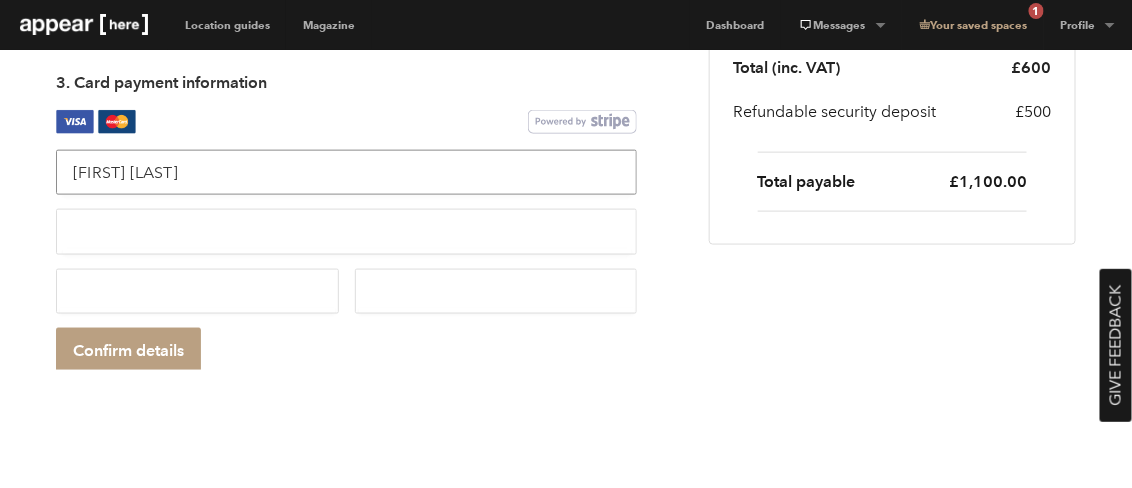 type on "[FIRST] [LAST]" 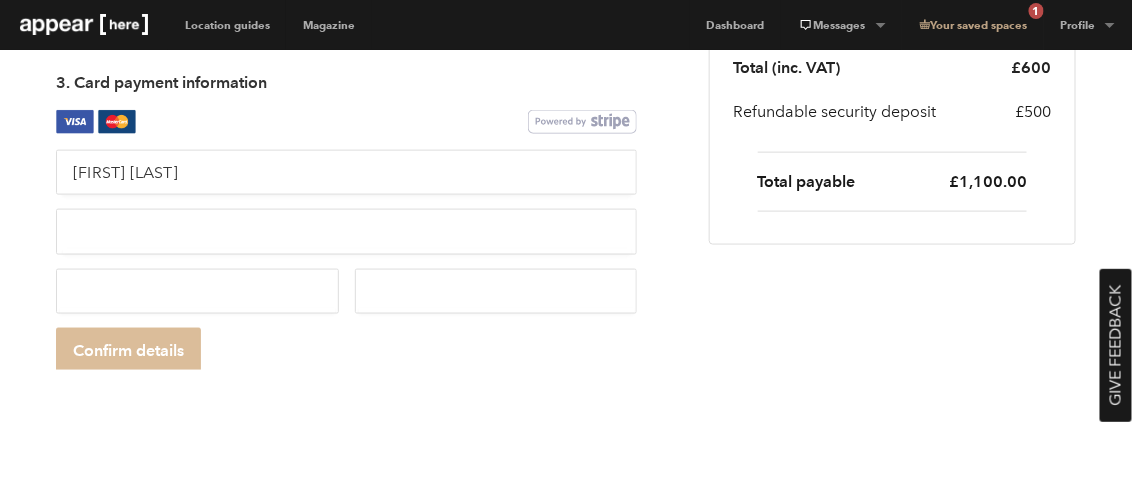click on "Confirm details" at bounding box center [128, 350] 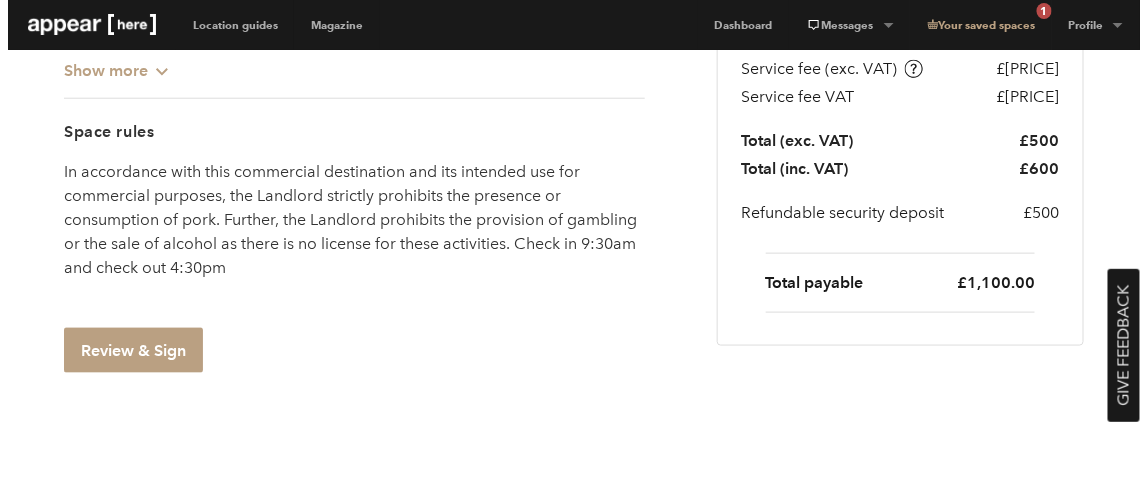scroll, scrollTop: 555, scrollLeft: 0, axis: vertical 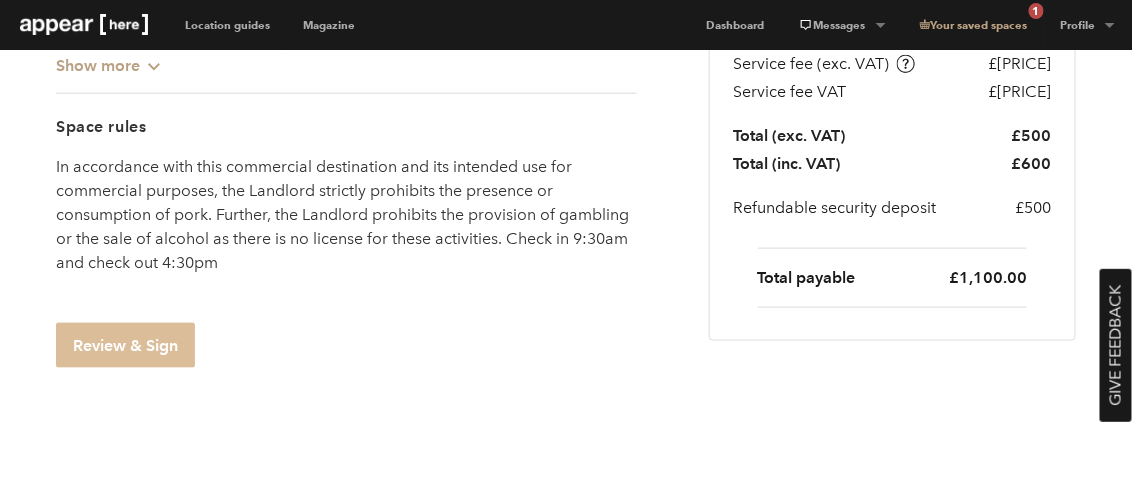 click on "Review & Sign" at bounding box center [125, 345] 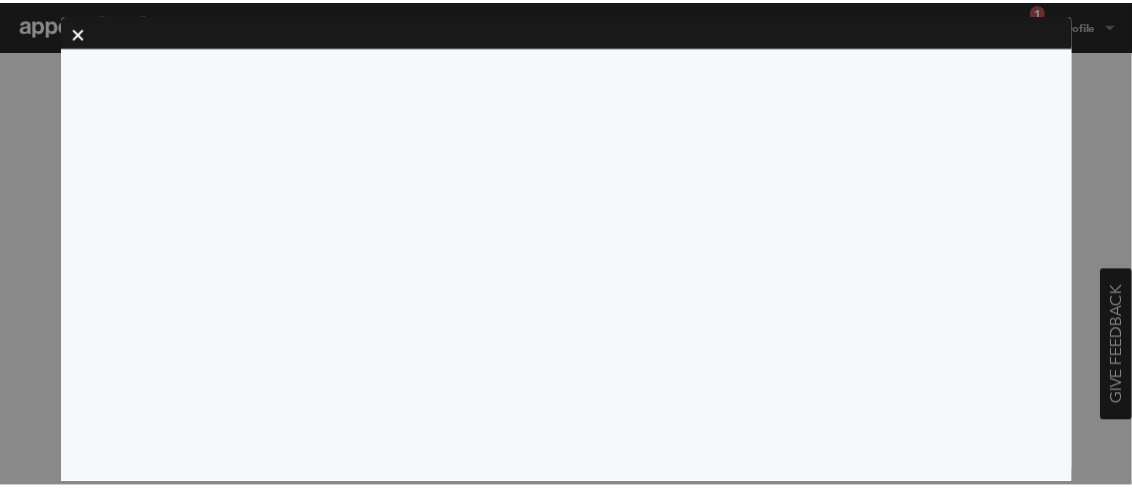 scroll, scrollTop: 0, scrollLeft: 0, axis: both 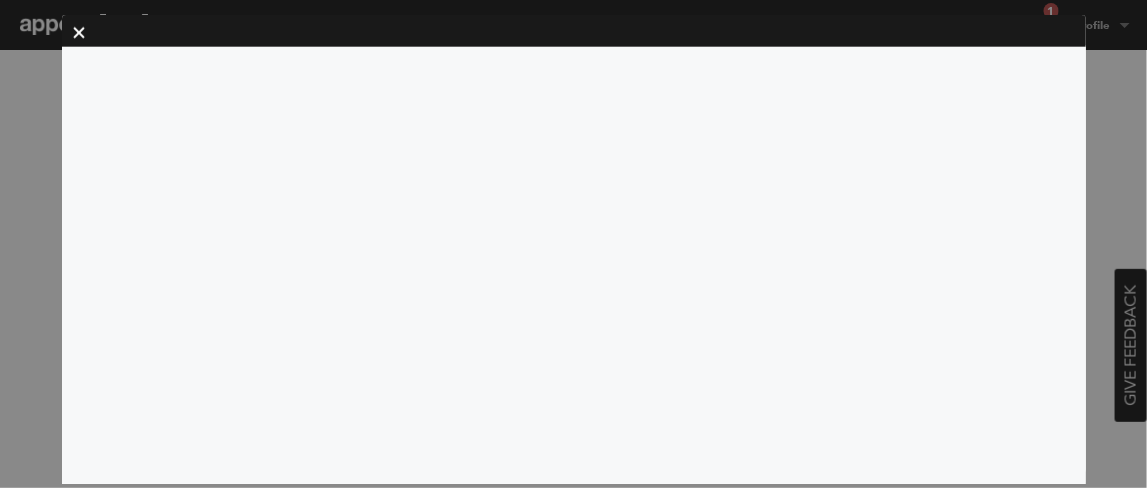 click on "icon-x" at bounding box center (573, 244) 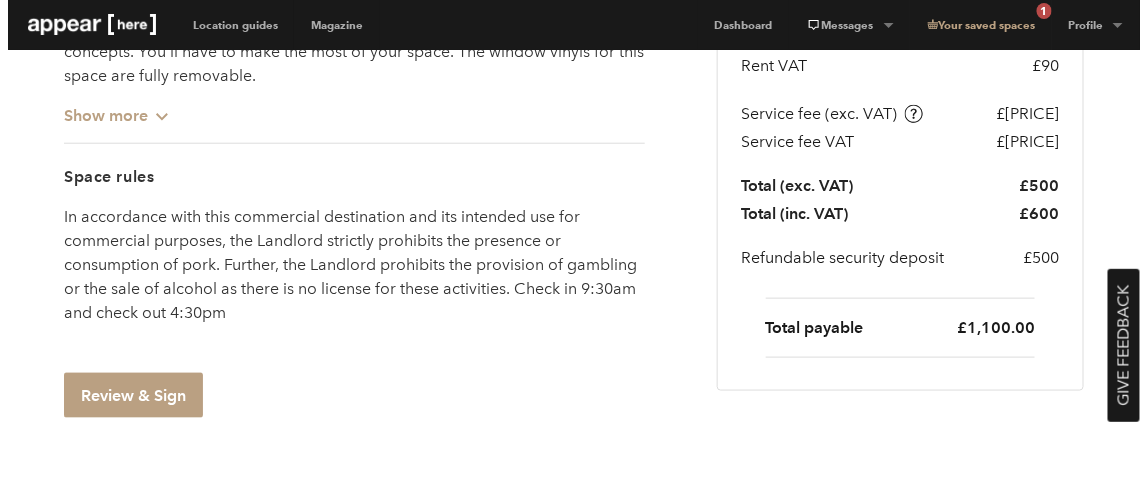 scroll, scrollTop: 517, scrollLeft: 0, axis: vertical 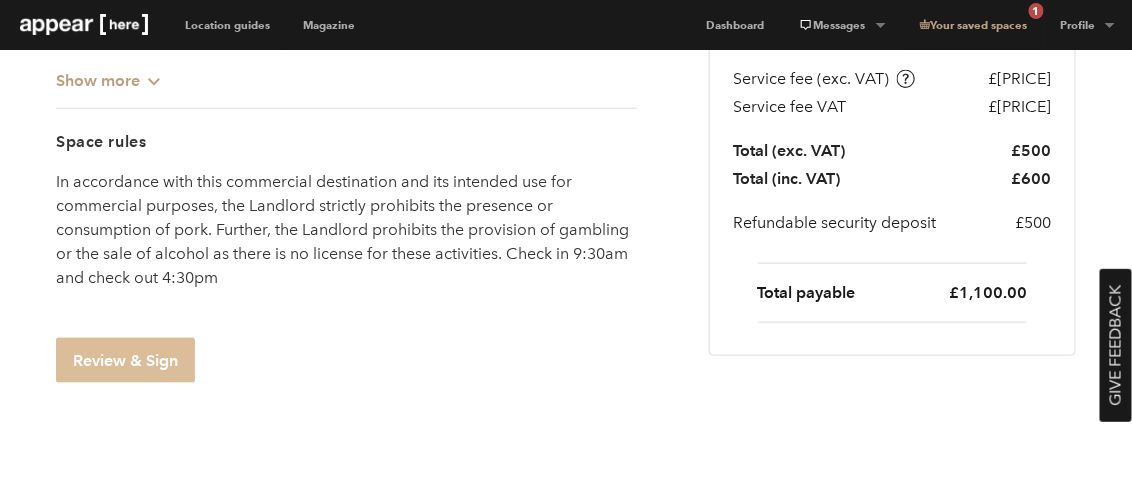click on "Review & Sign" at bounding box center (125, 360) 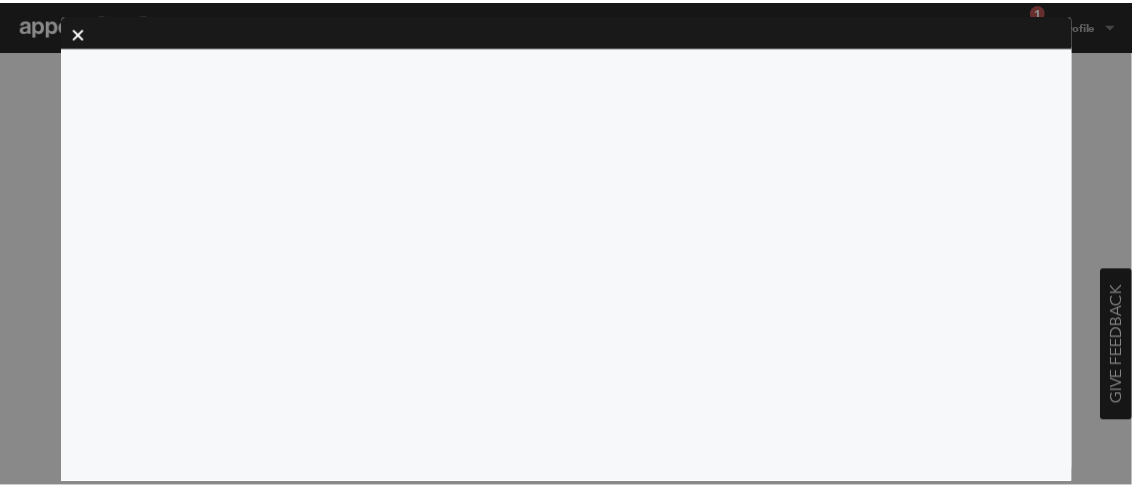 scroll, scrollTop: 0, scrollLeft: 0, axis: both 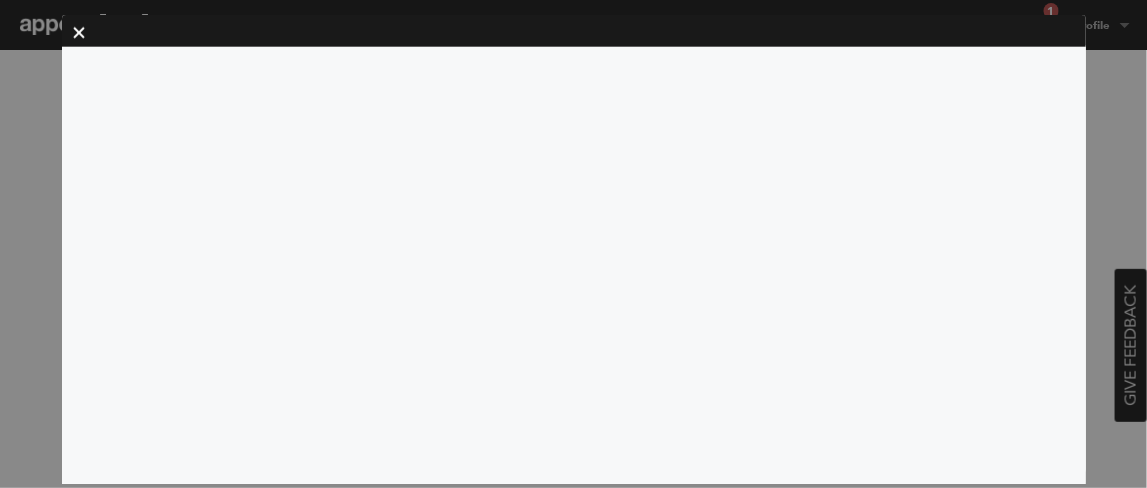 click at bounding box center [78, 32] 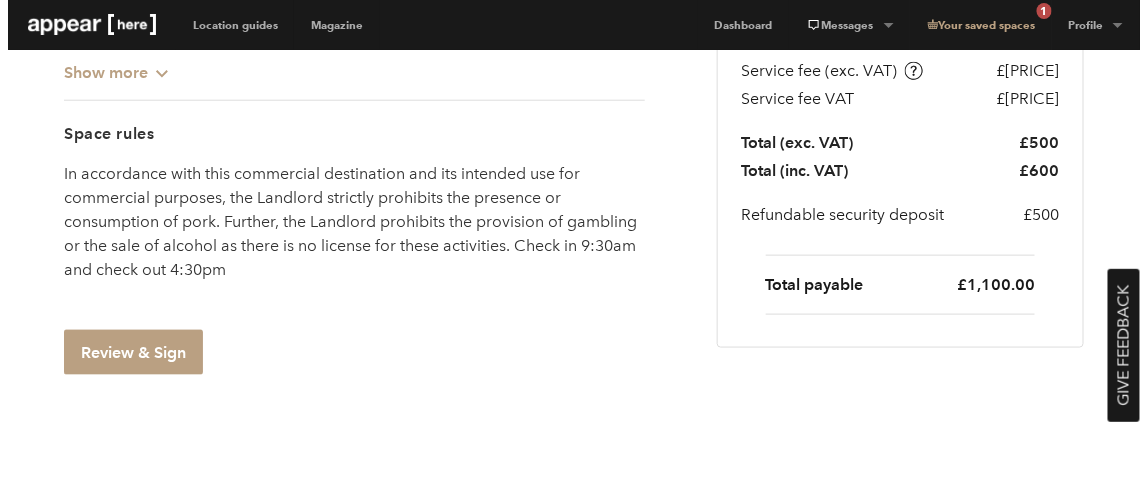 scroll, scrollTop: 524, scrollLeft: 0, axis: vertical 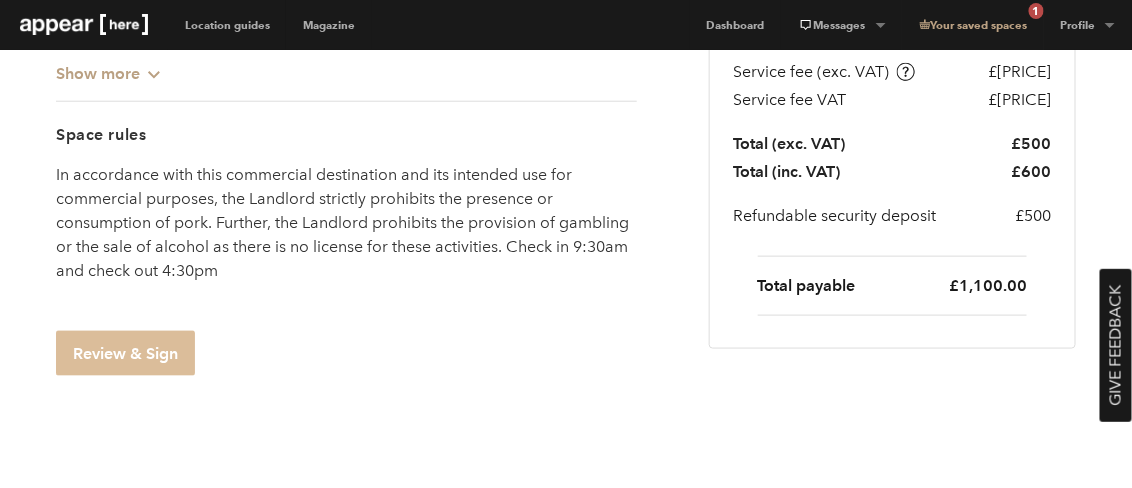 click on "Review & Sign" at bounding box center [125, 353] 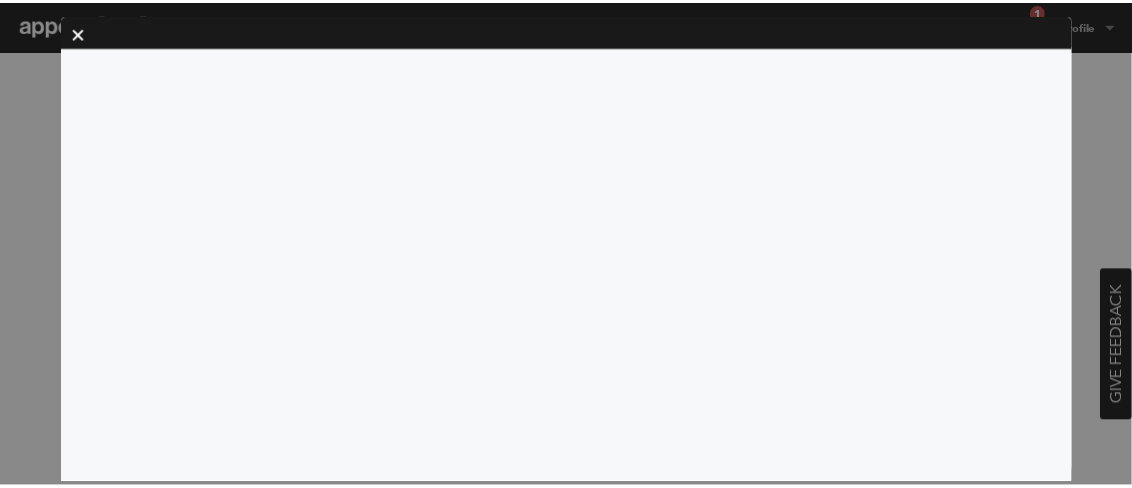 scroll, scrollTop: 0, scrollLeft: 0, axis: both 